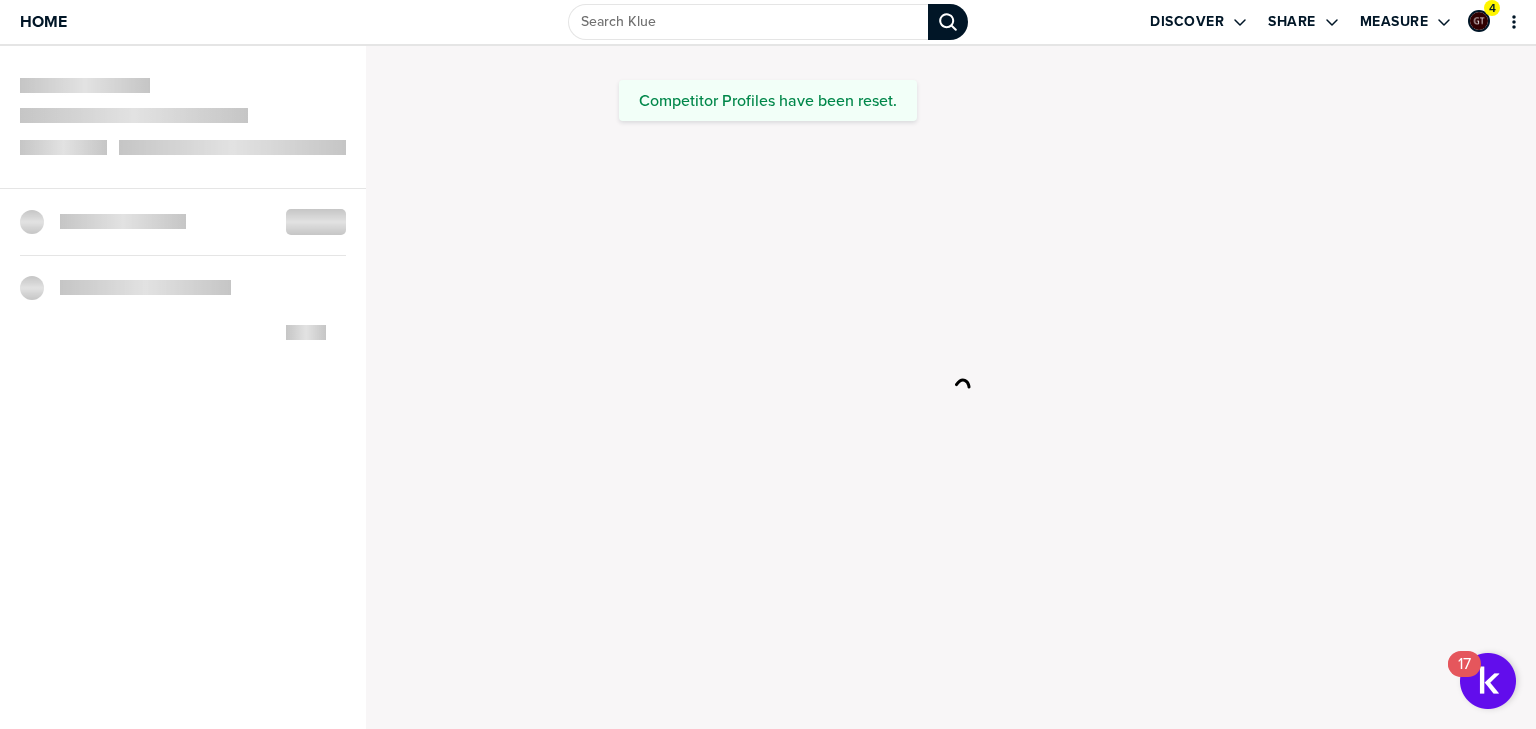 scroll, scrollTop: 0, scrollLeft: 0, axis: both 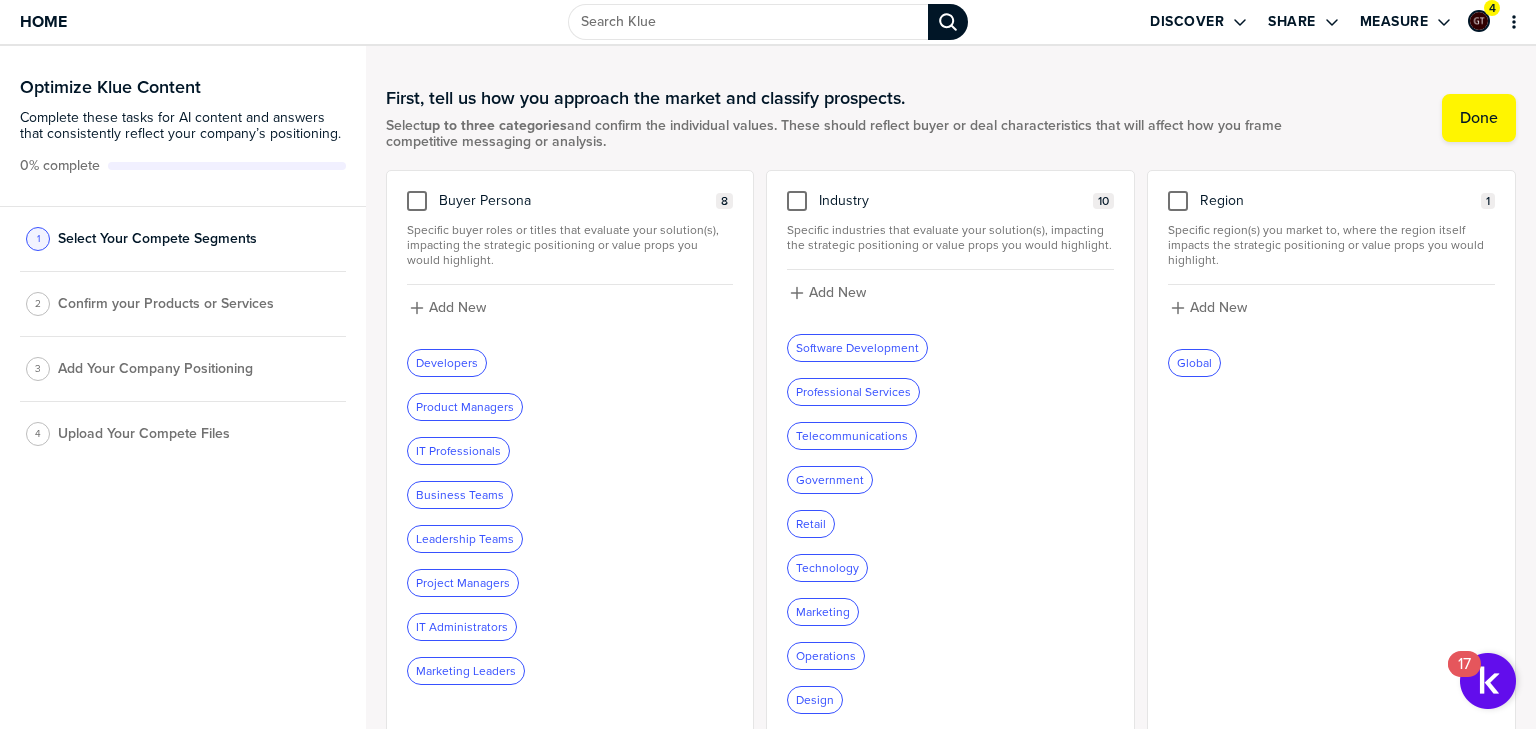 drag, startPoint x: 410, startPoint y: 197, endPoint x: 964, endPoint y: 303, distance: 564.0496 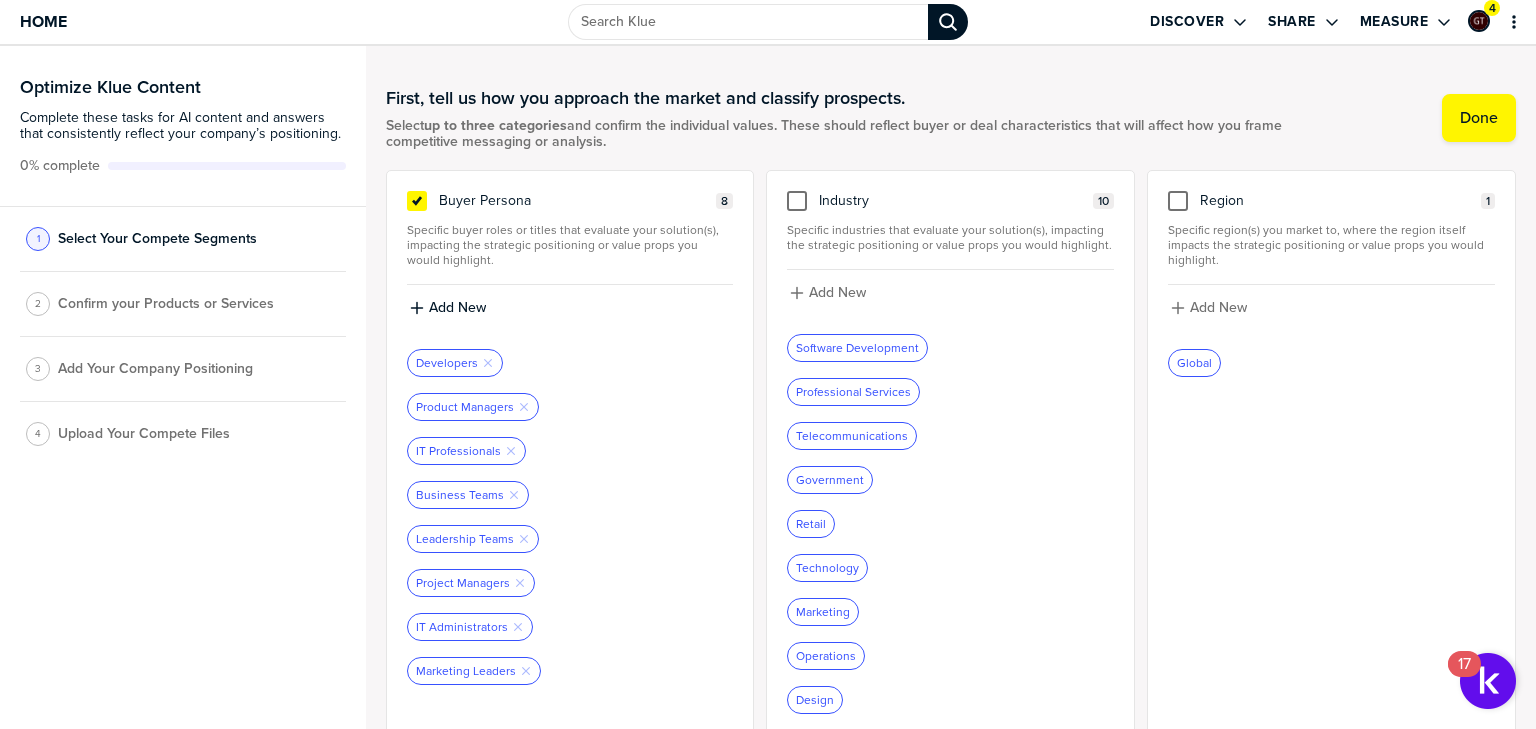 drag, startPoint x: 795, startPoint y: 200, endPoint x: 1098, endPoint y: 328, distance: 328.92703 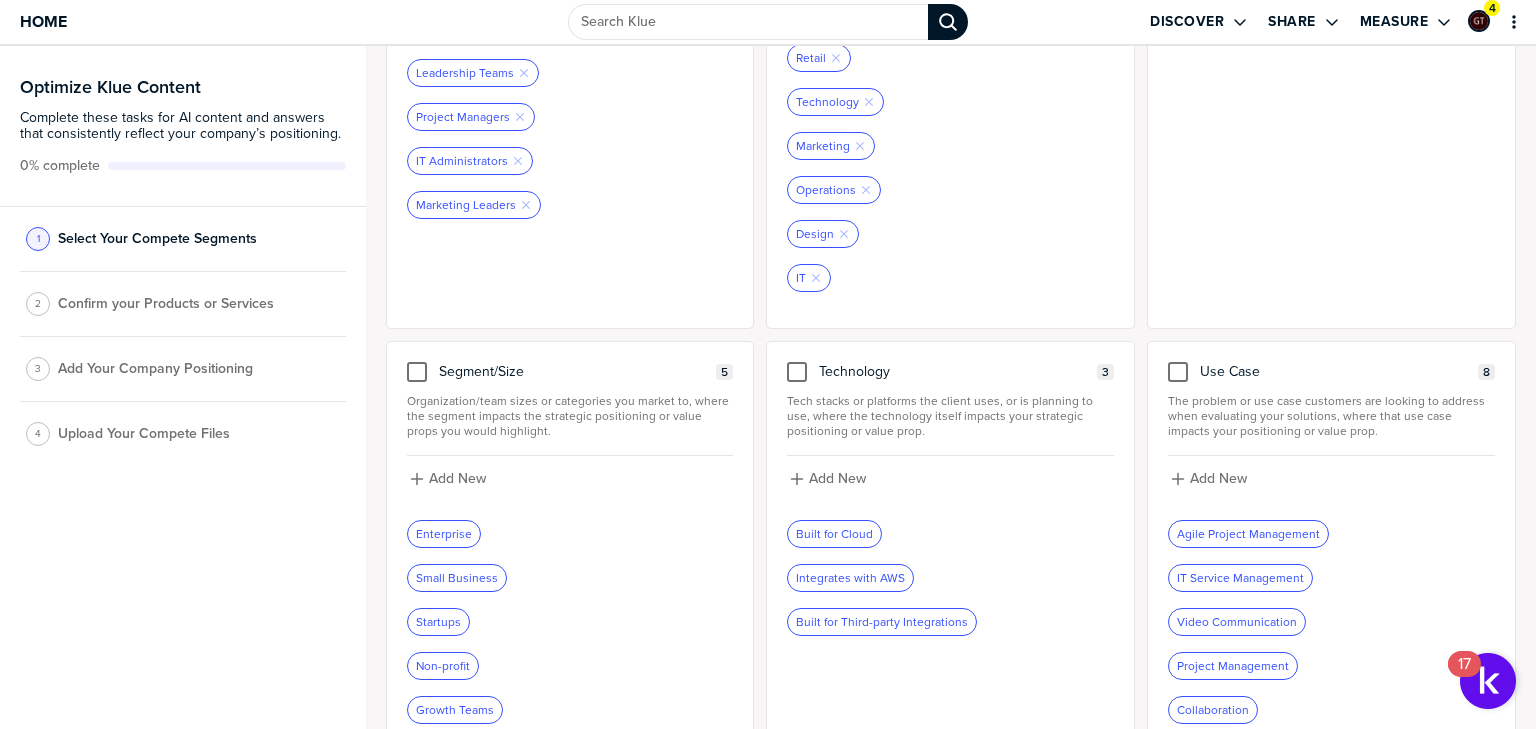 scroll, scrollTop: 560, scrollLeft: 0, axis: vertical 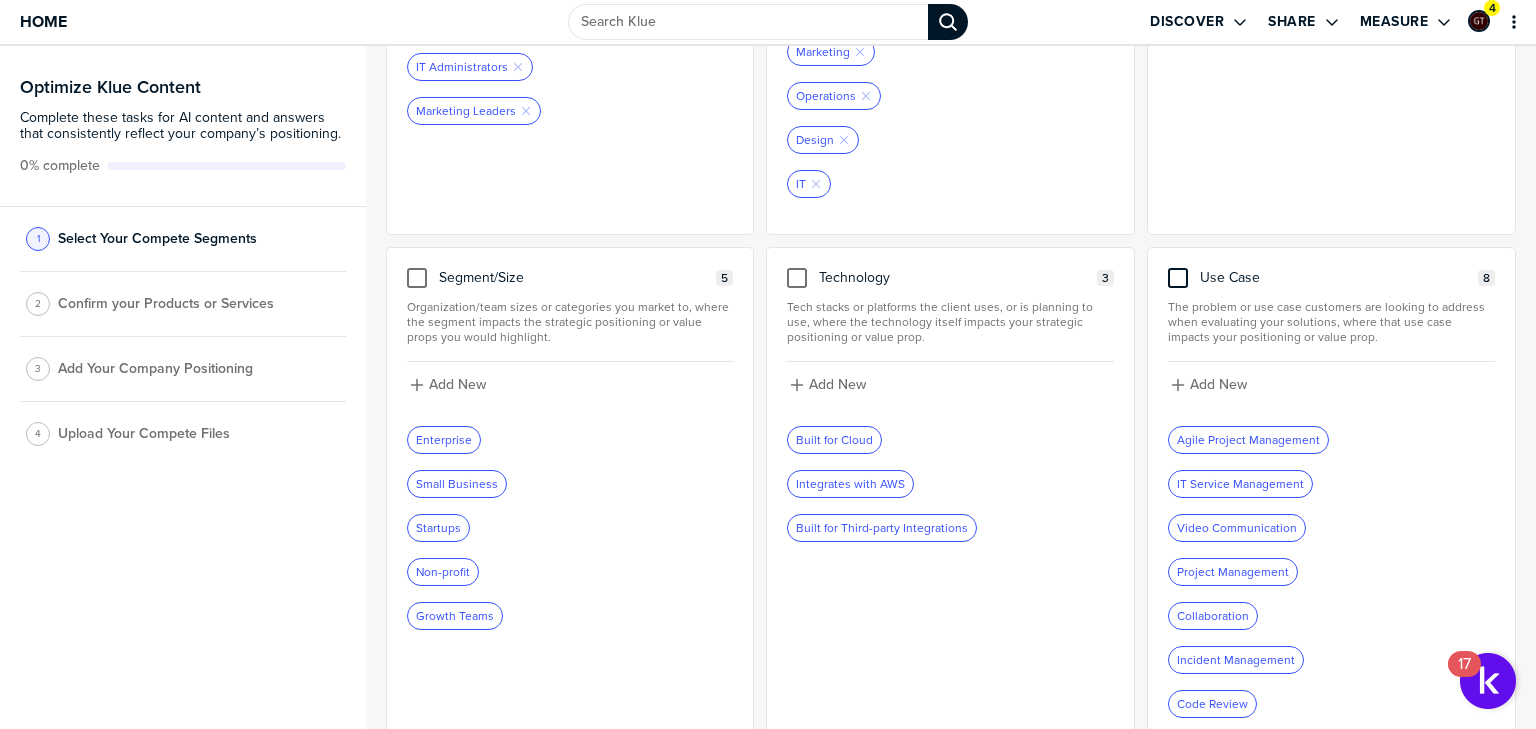 click at bounding box center (1178, 278) 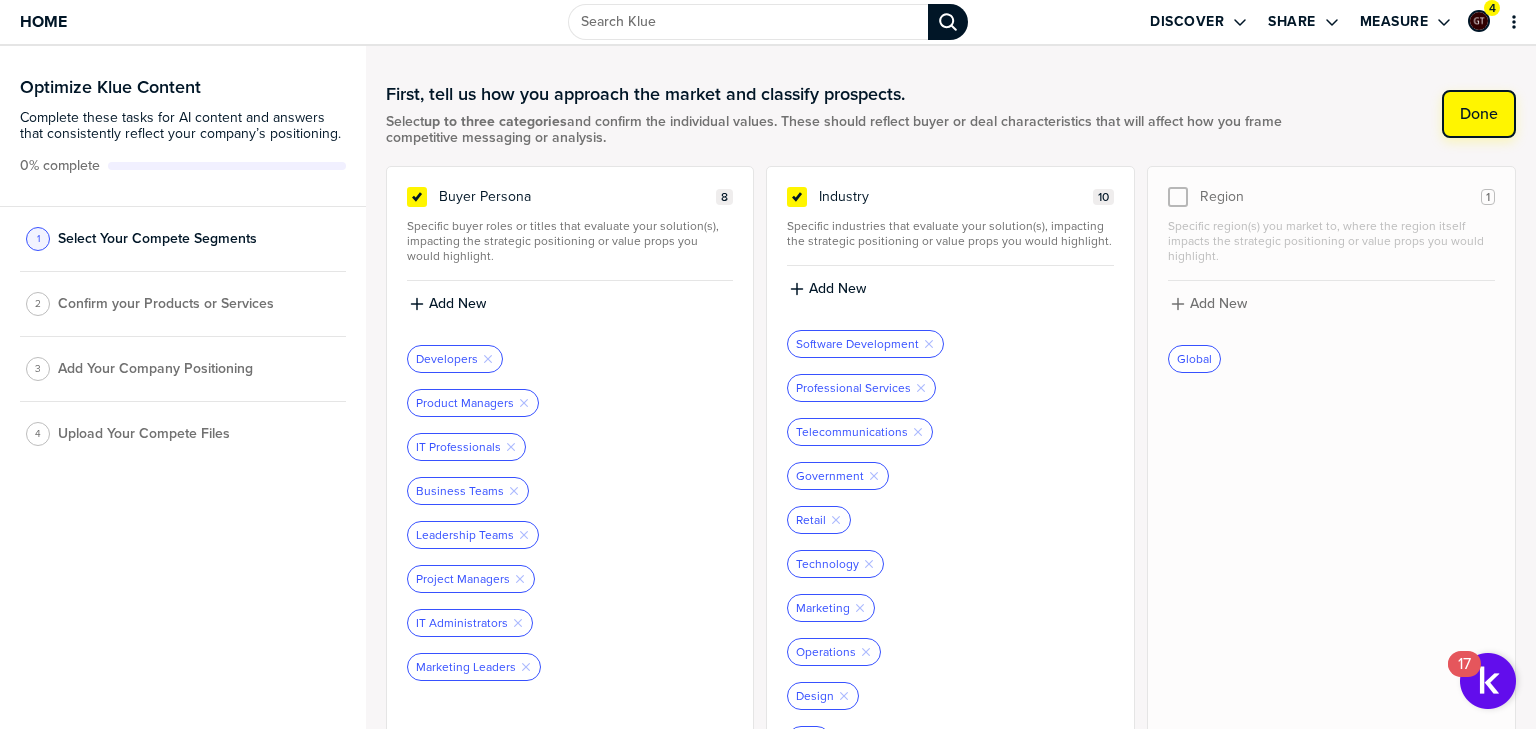 scroll, scrollTop: 0, scrollLeft: 0, axis: both 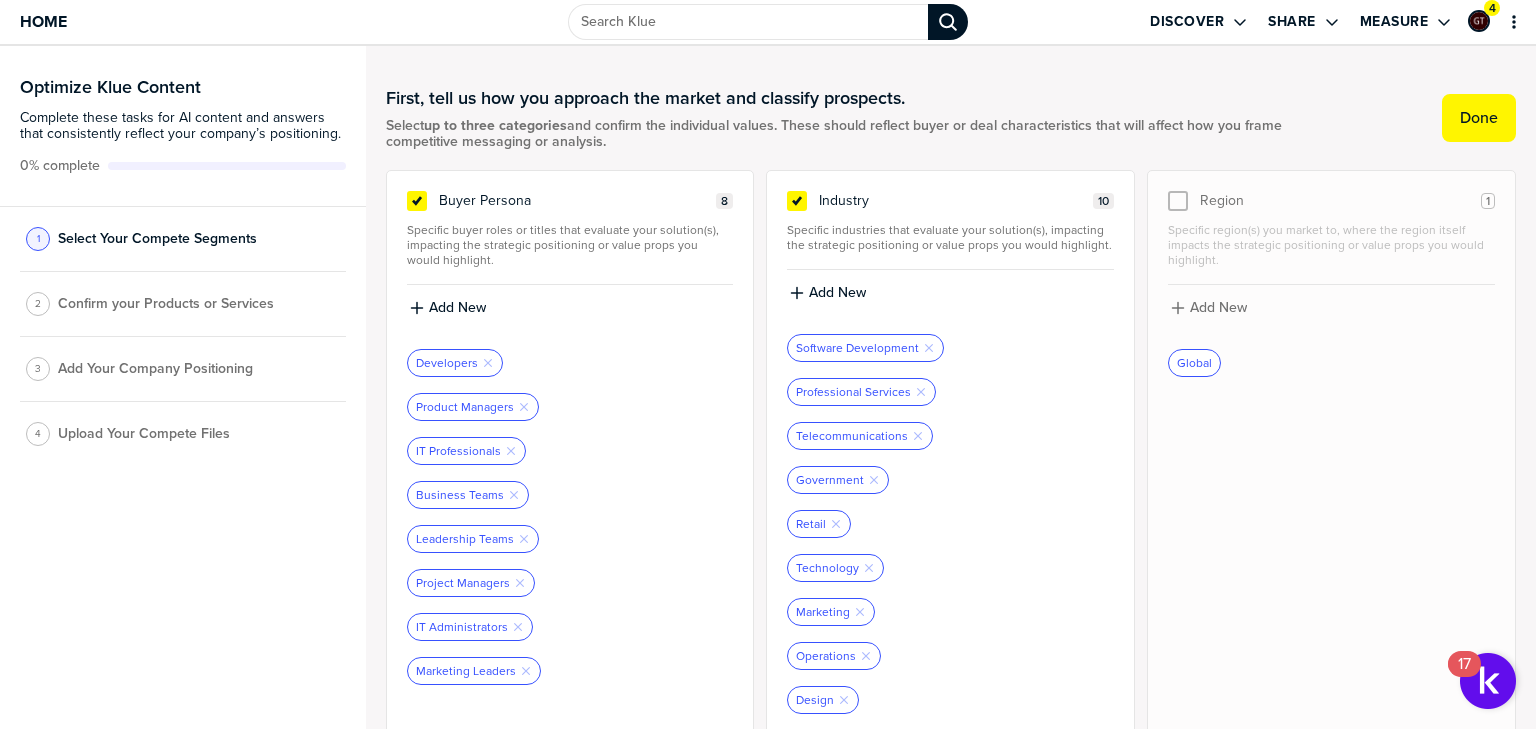 drag, startPoint x: 1476, startPoint y: 127, endPoint x: 747, endPoint y: 196, distance: 732.2582 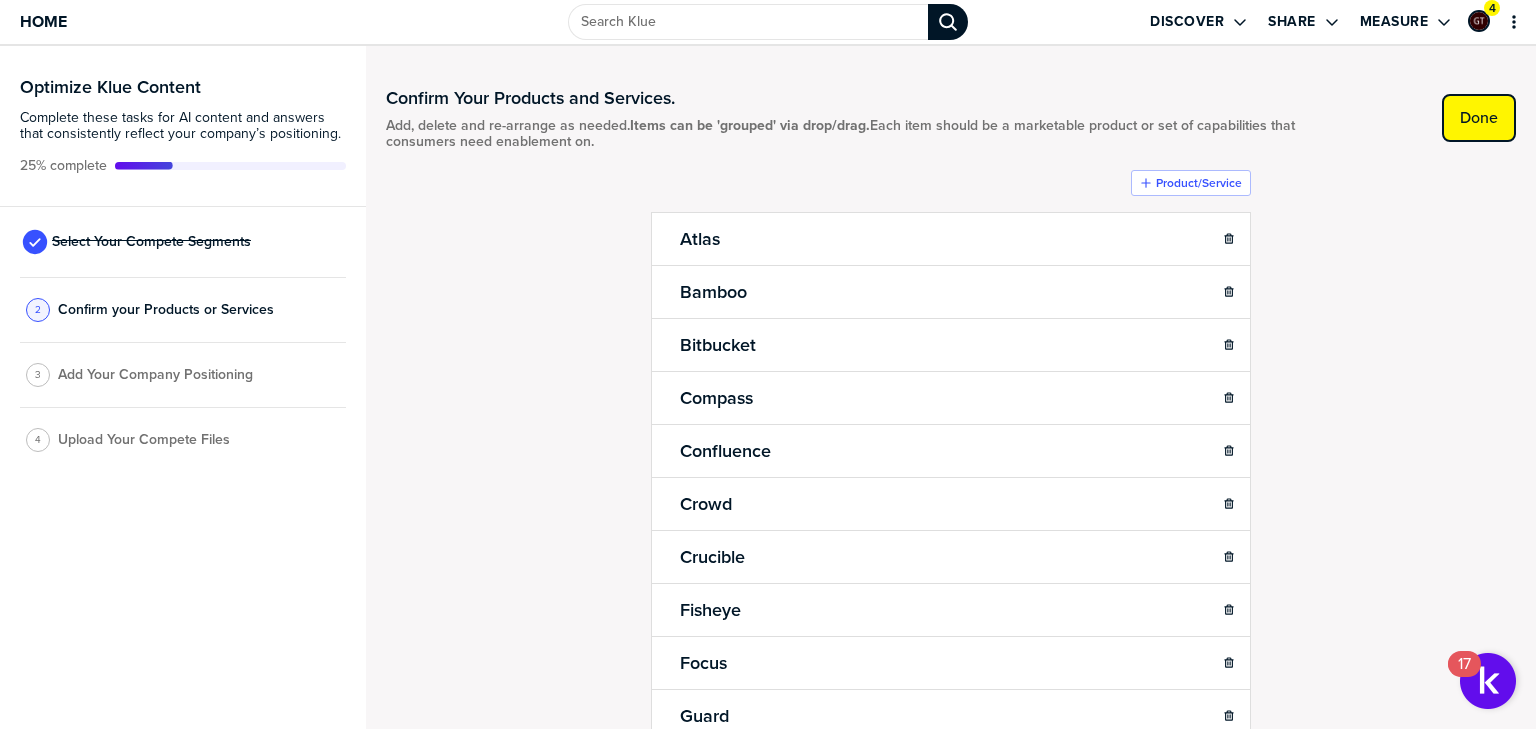 click on "Done" at bounding box center (1479, 118) 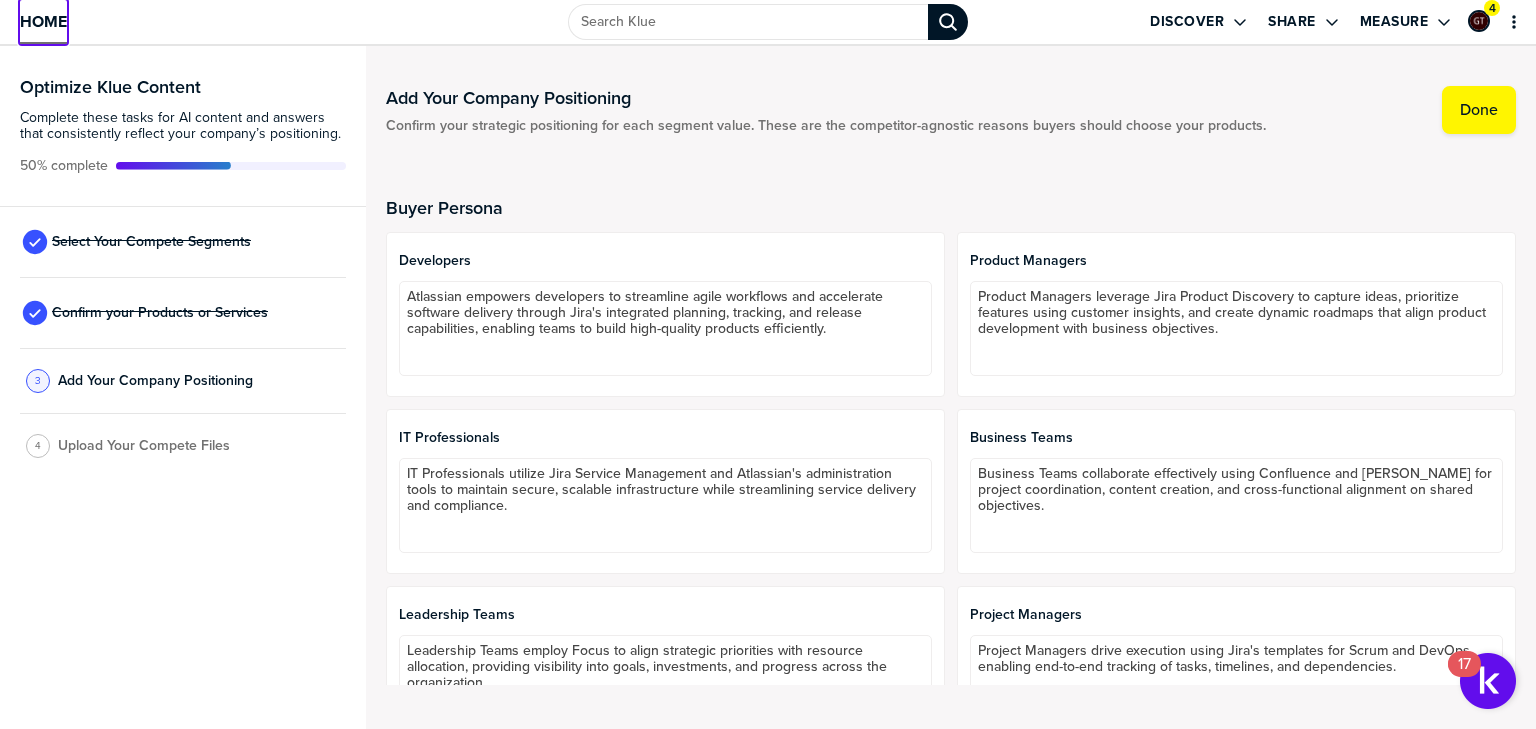 click on "Home" at bounding box center [43, 21] 